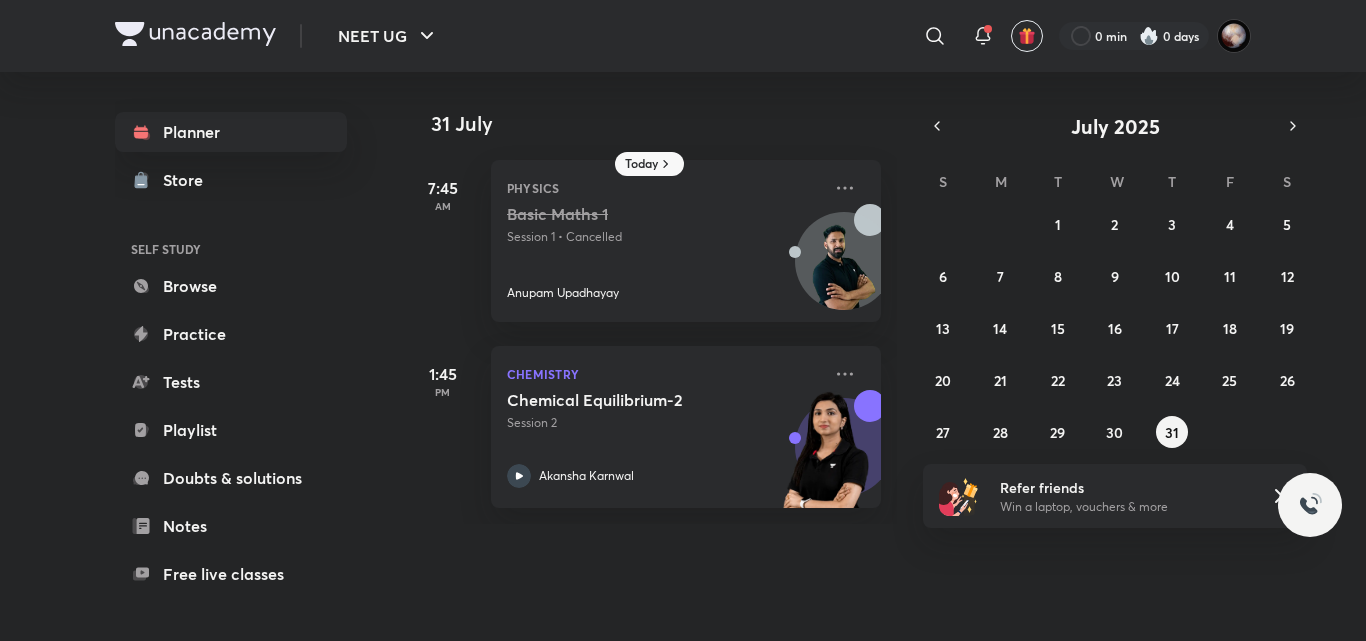 scroll, scrollTop: 0, scrollLeft: 0, axis: both 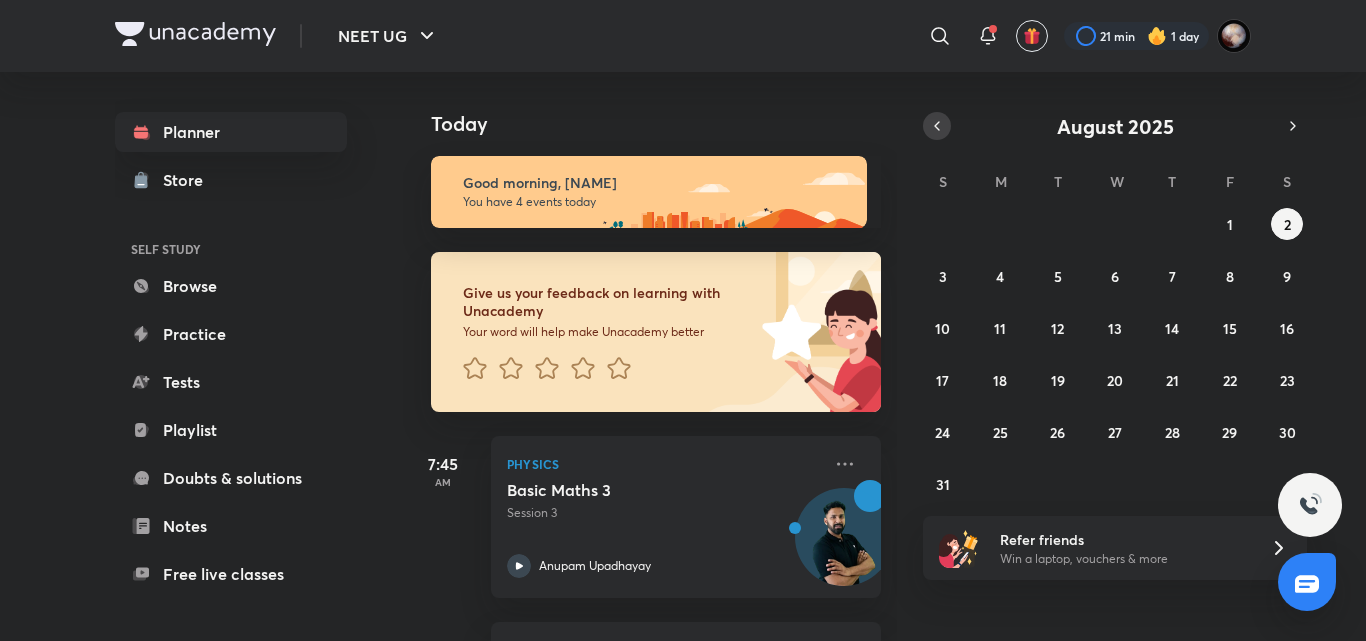 click 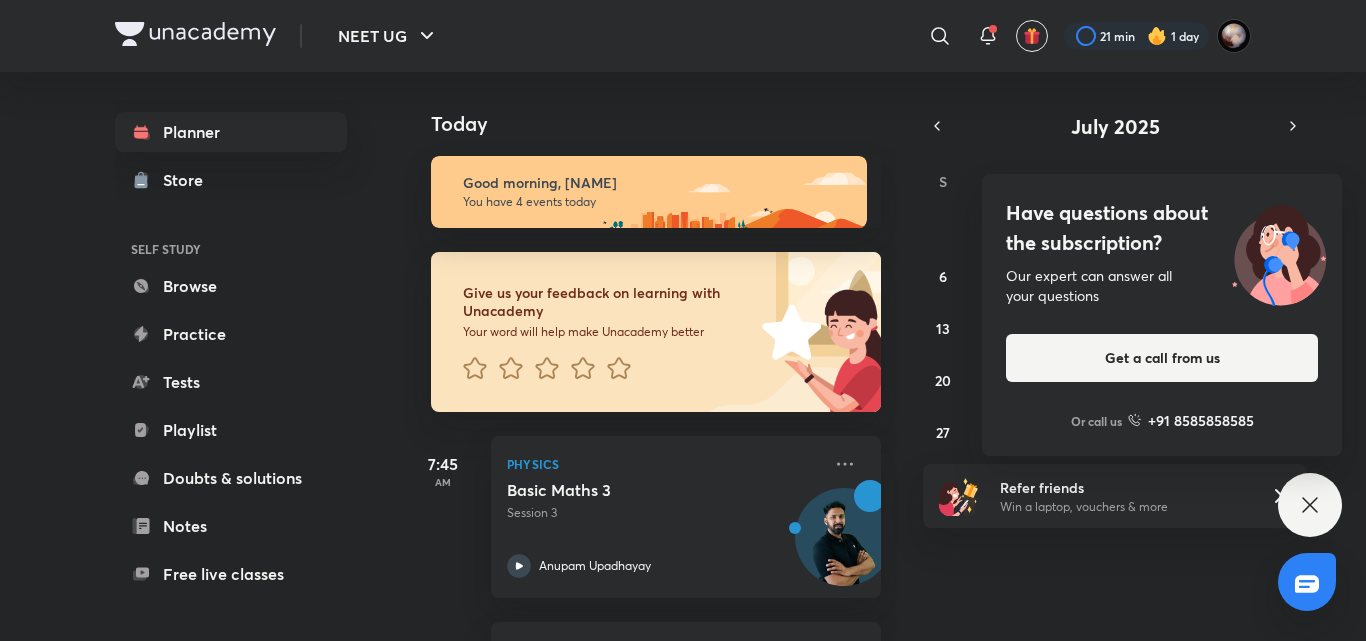 click on "Have questions about the subscription? Our expert can answer all your questions Get a call from us Or call us +91 8585858585" at bounding box center (1310, 505) 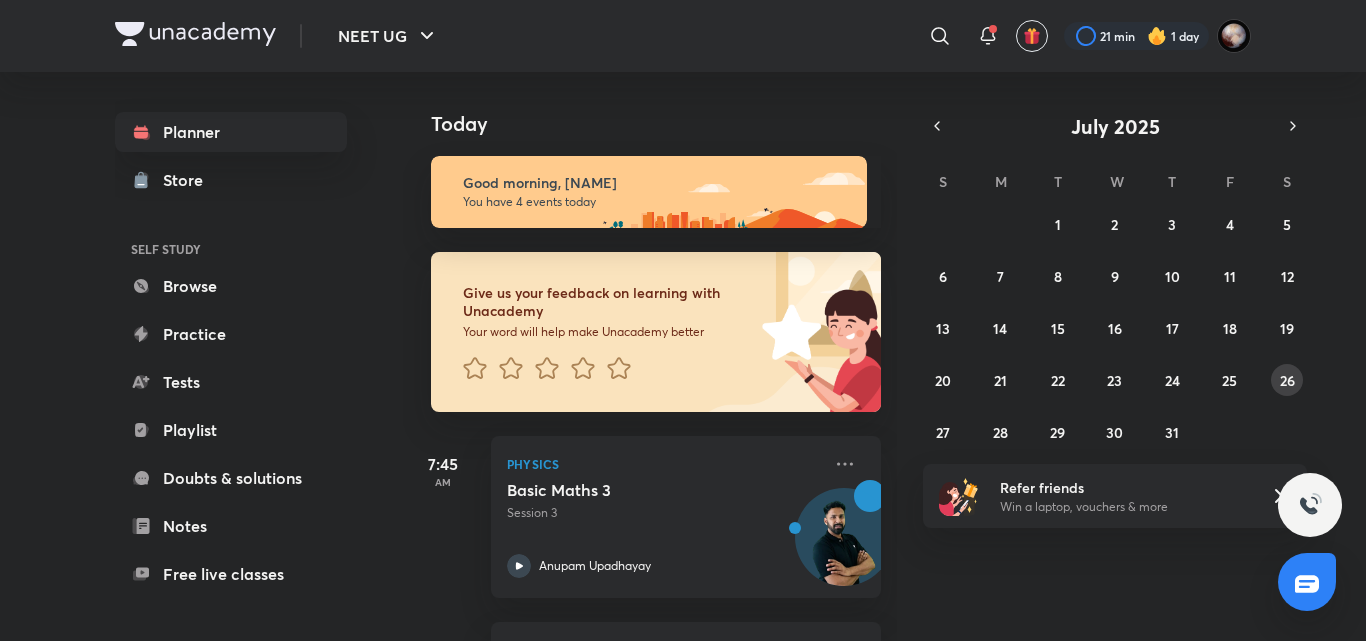 click on "26" at bounding box center [1287, 380] 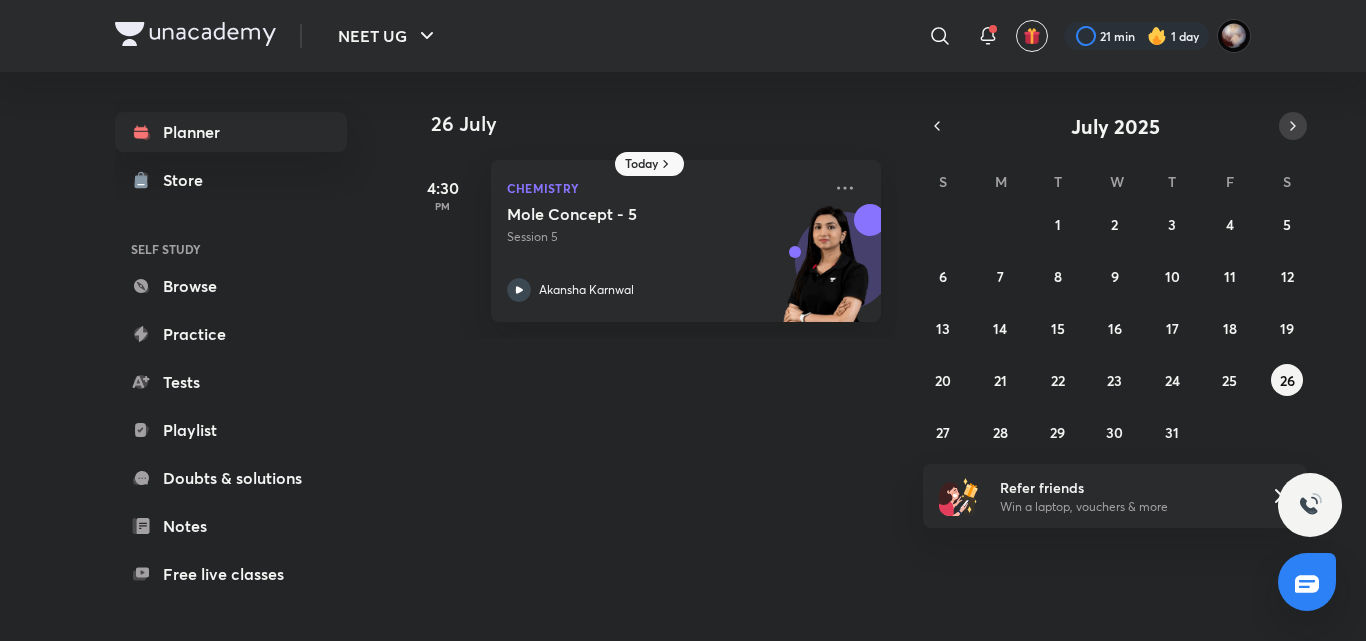 click 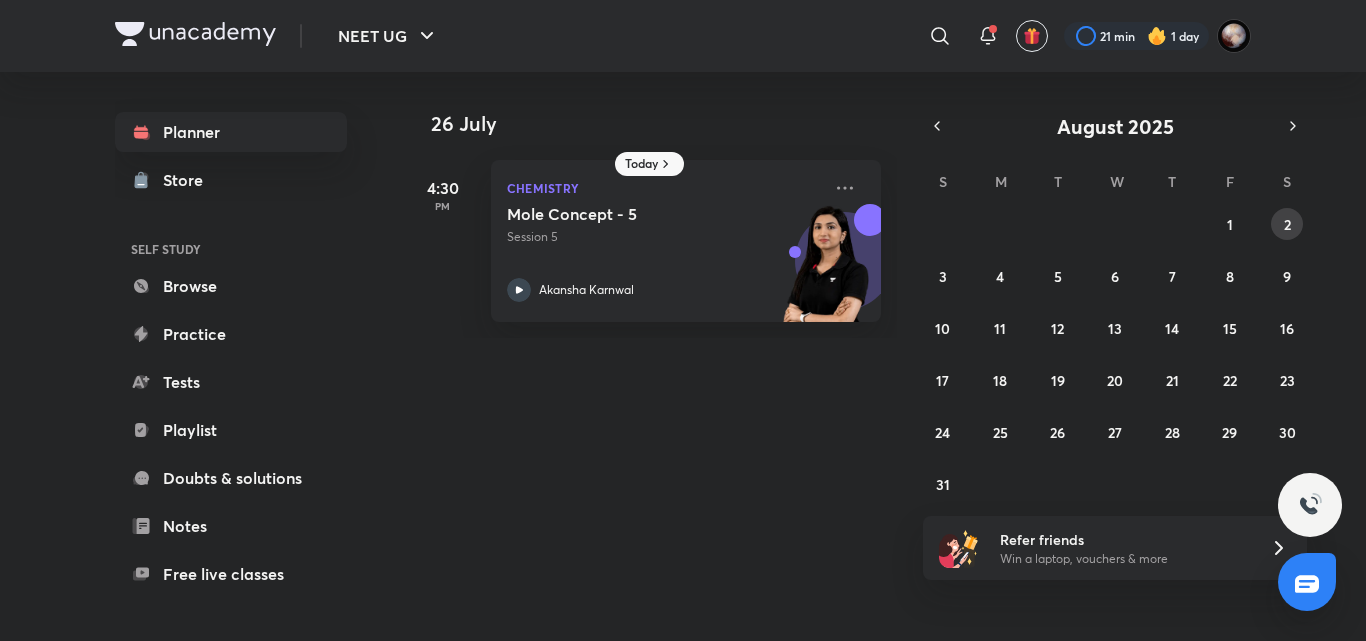 click on "2" at bounding box center [1287, 224] 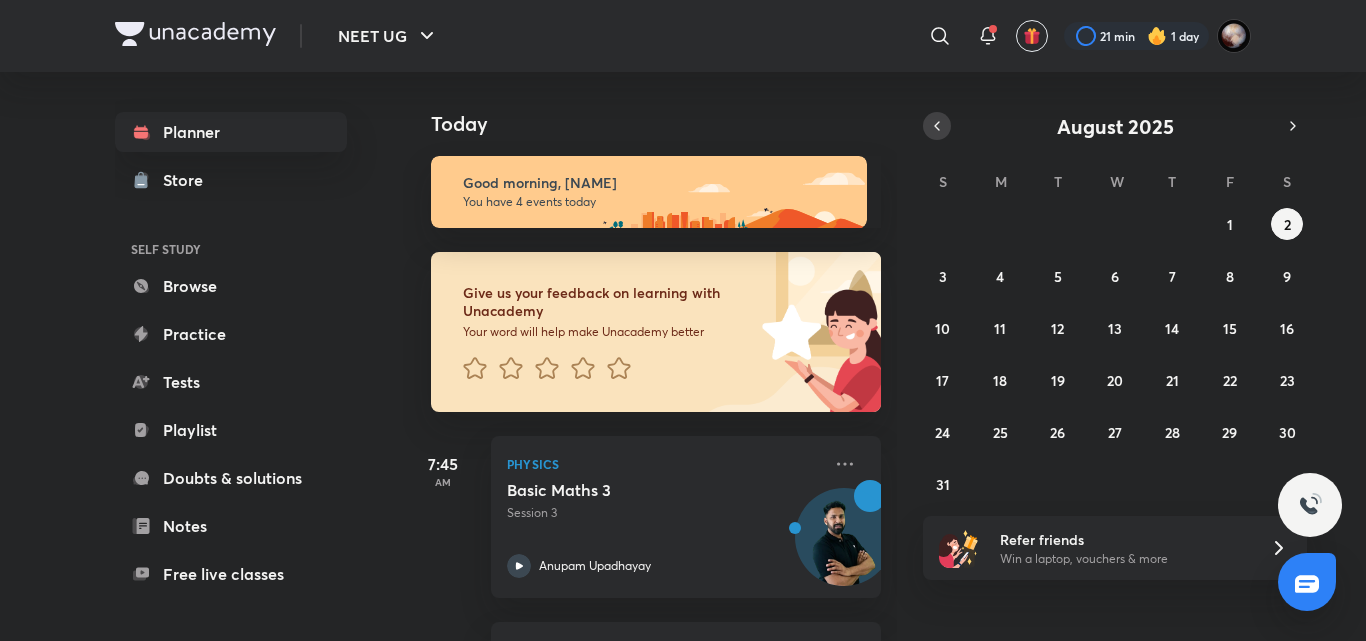 click at bounding box center (937, 126) 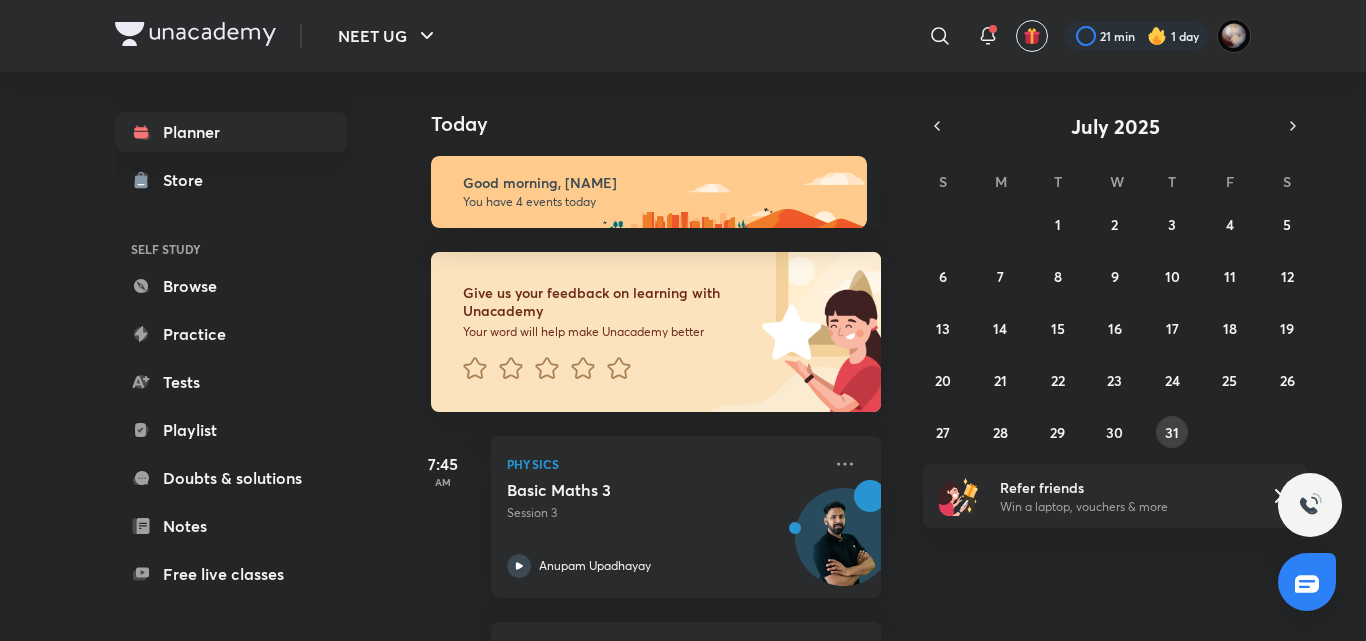 click on "31" at bounding box center [1172, 432] 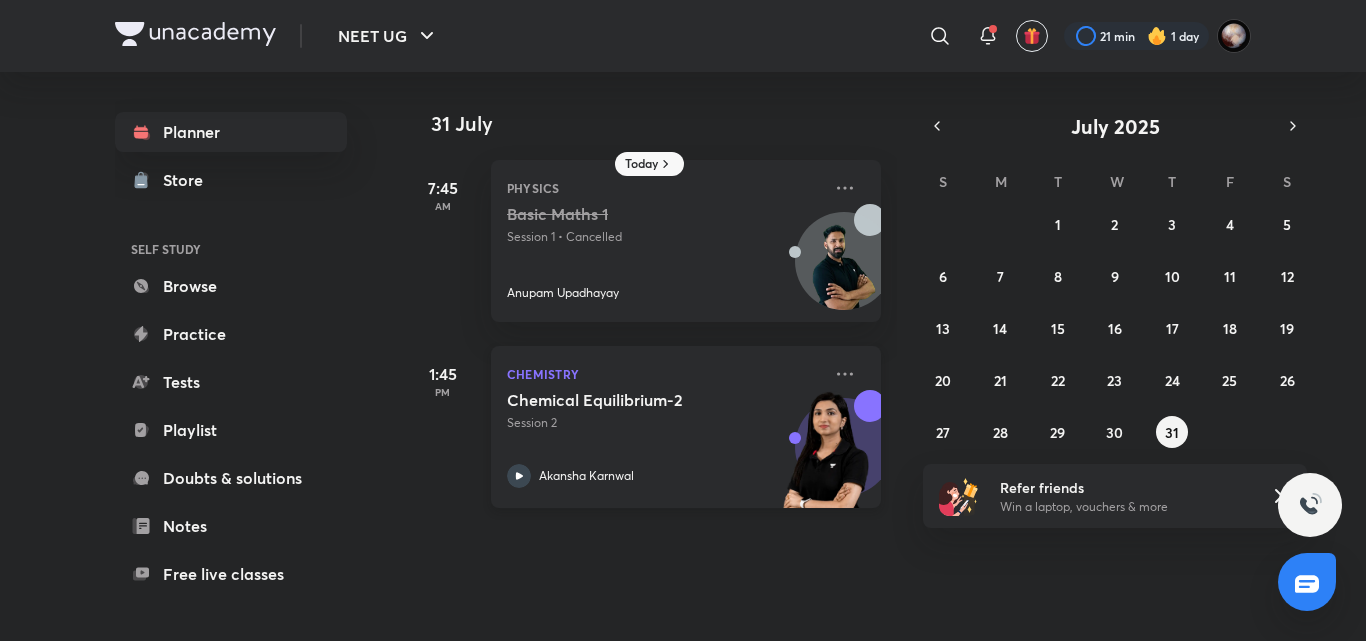 click 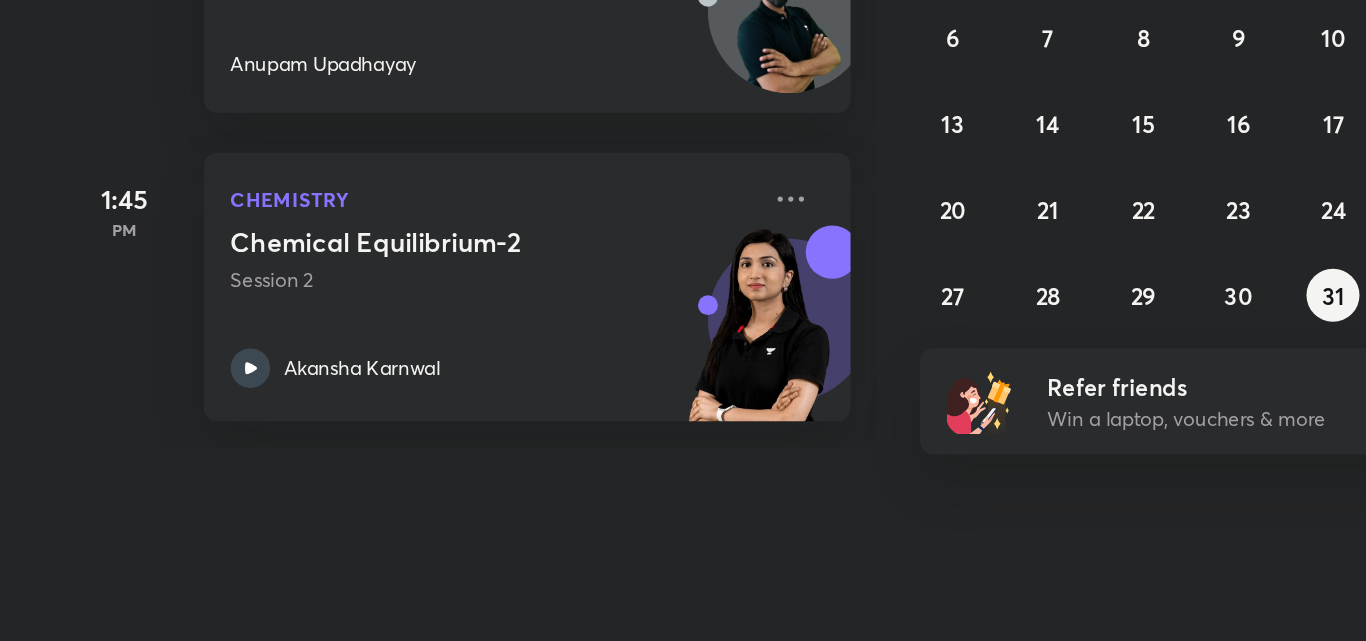 scroll, scrollTop: 0, scrollLeft: 0, axis: both 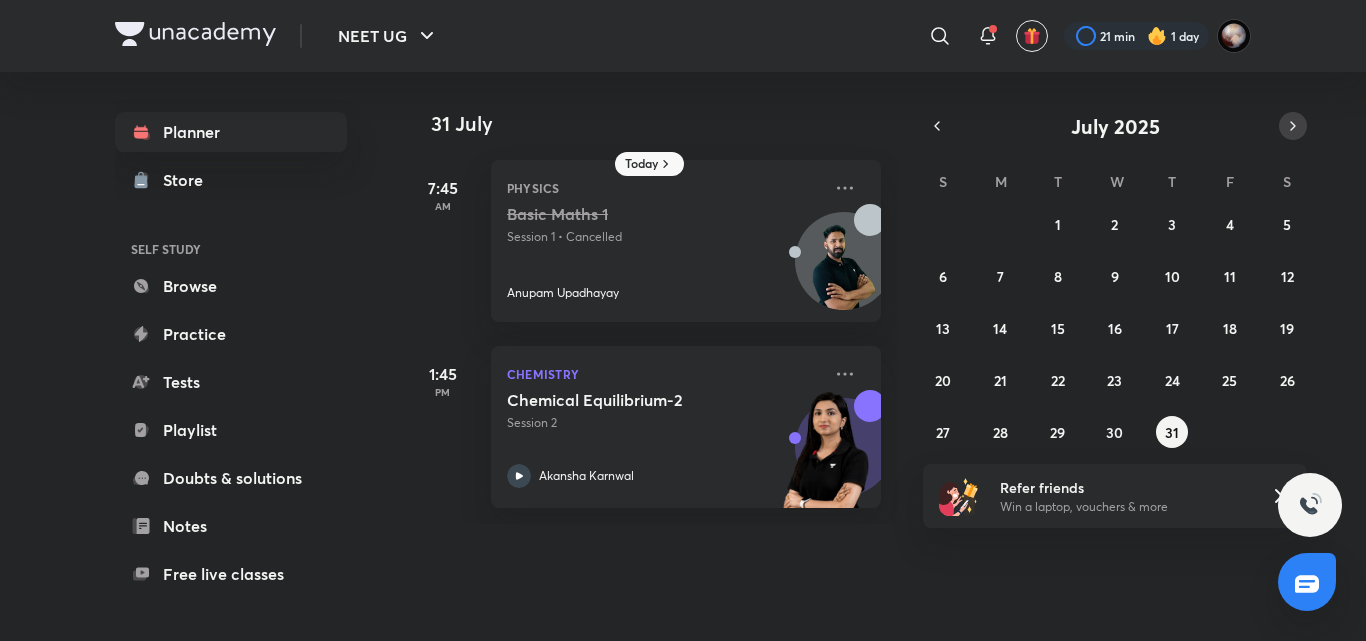 click 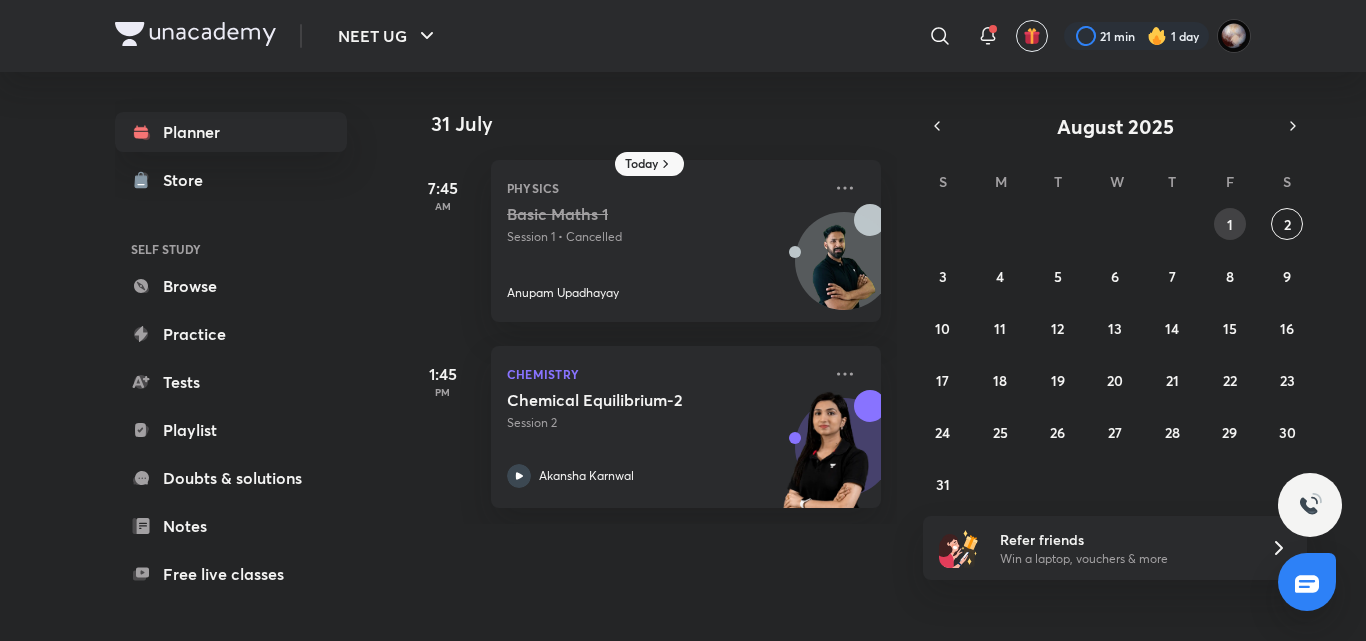 click on "1" at bounding box center [1230, 224] 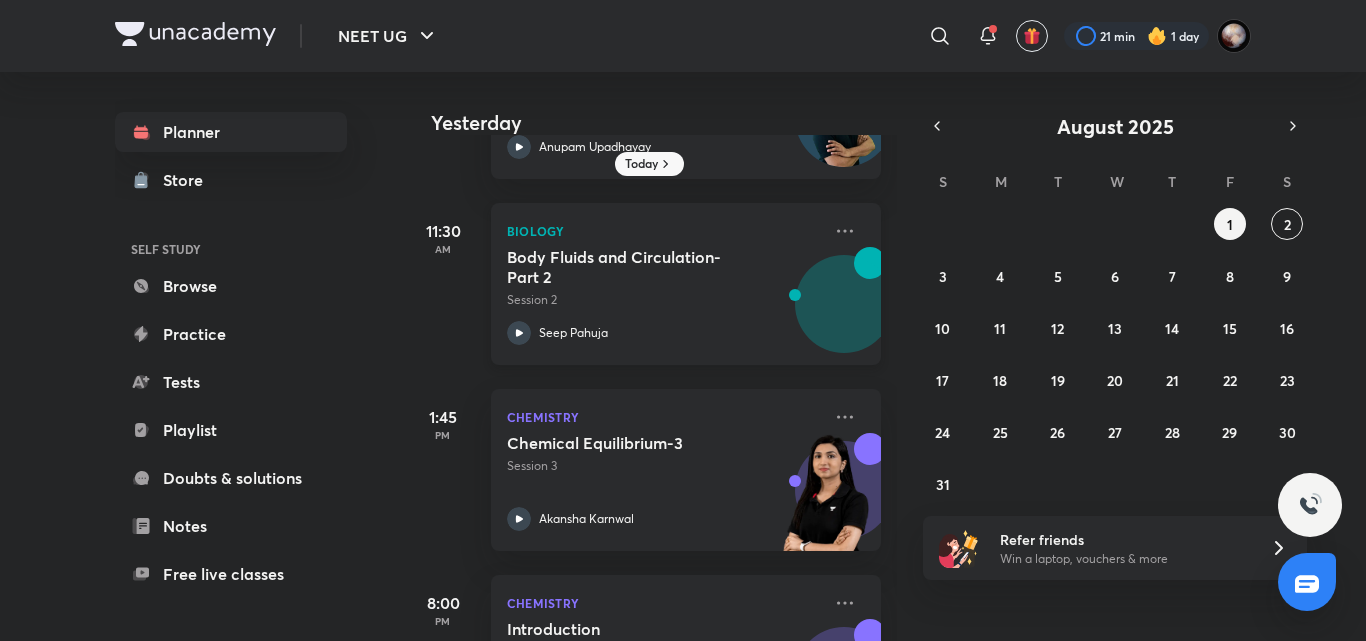 scroll, scrollTop: 142, scrollLeft: 0, axis: vertical 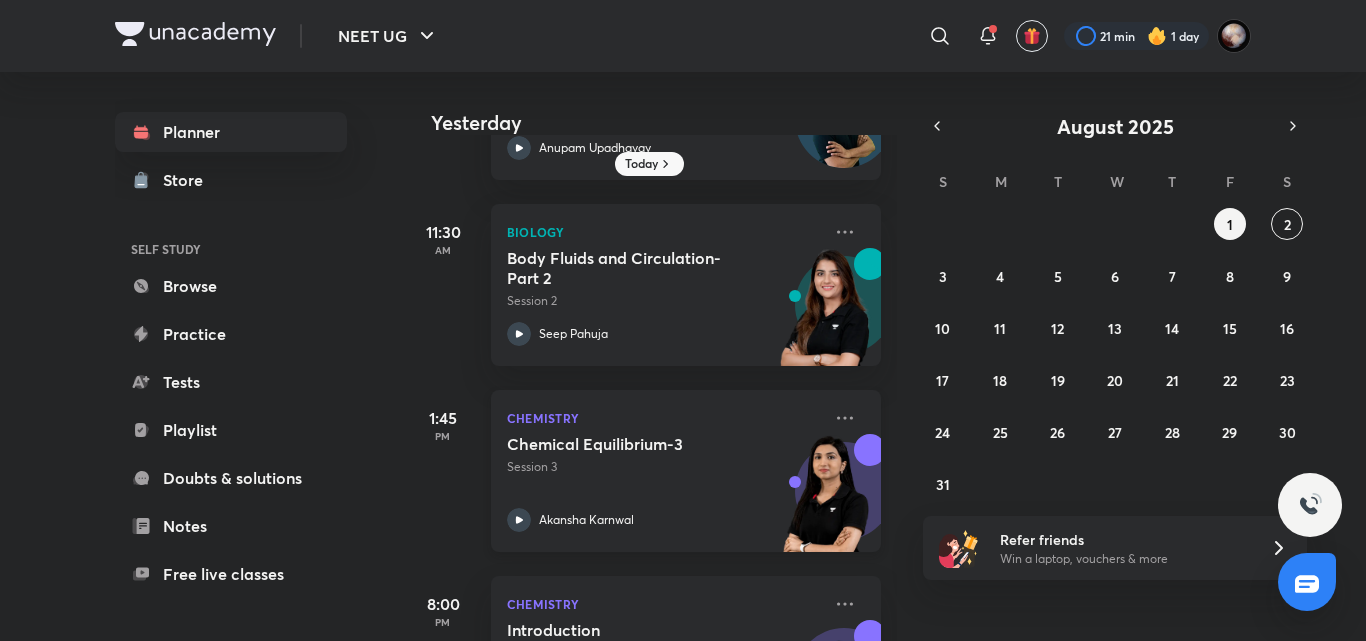 click 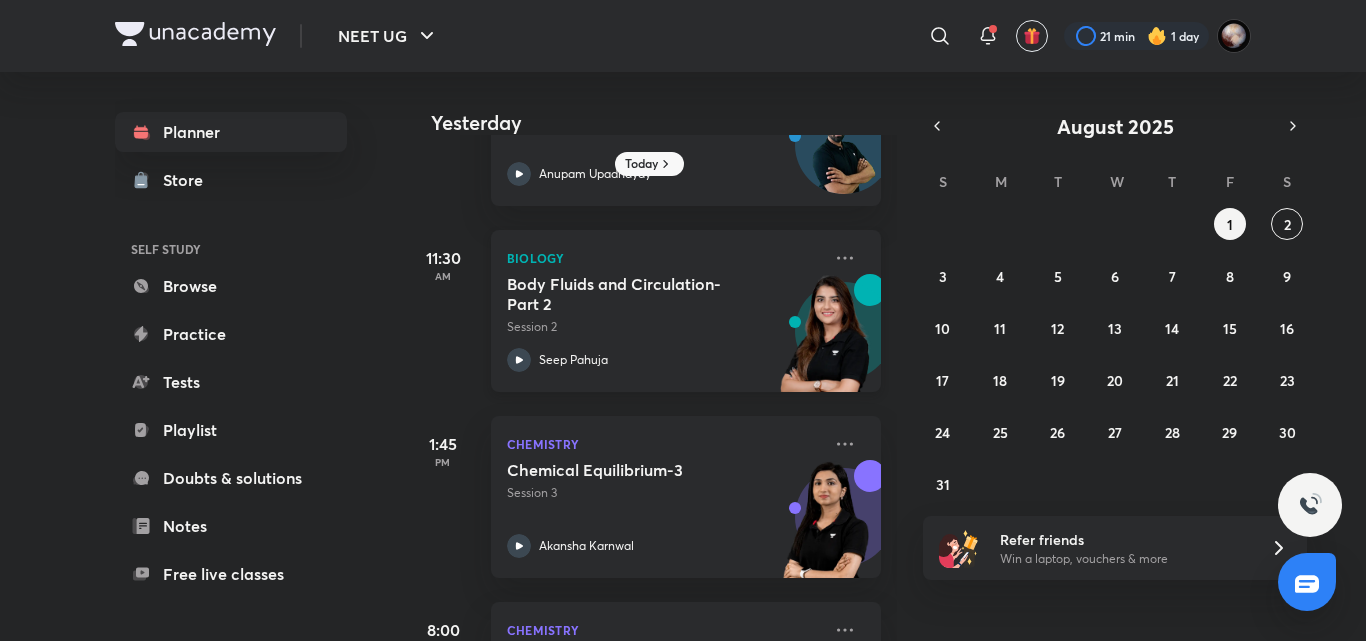 scroll, scrollTop: 270, scrollLeft: 0, axis: vertical 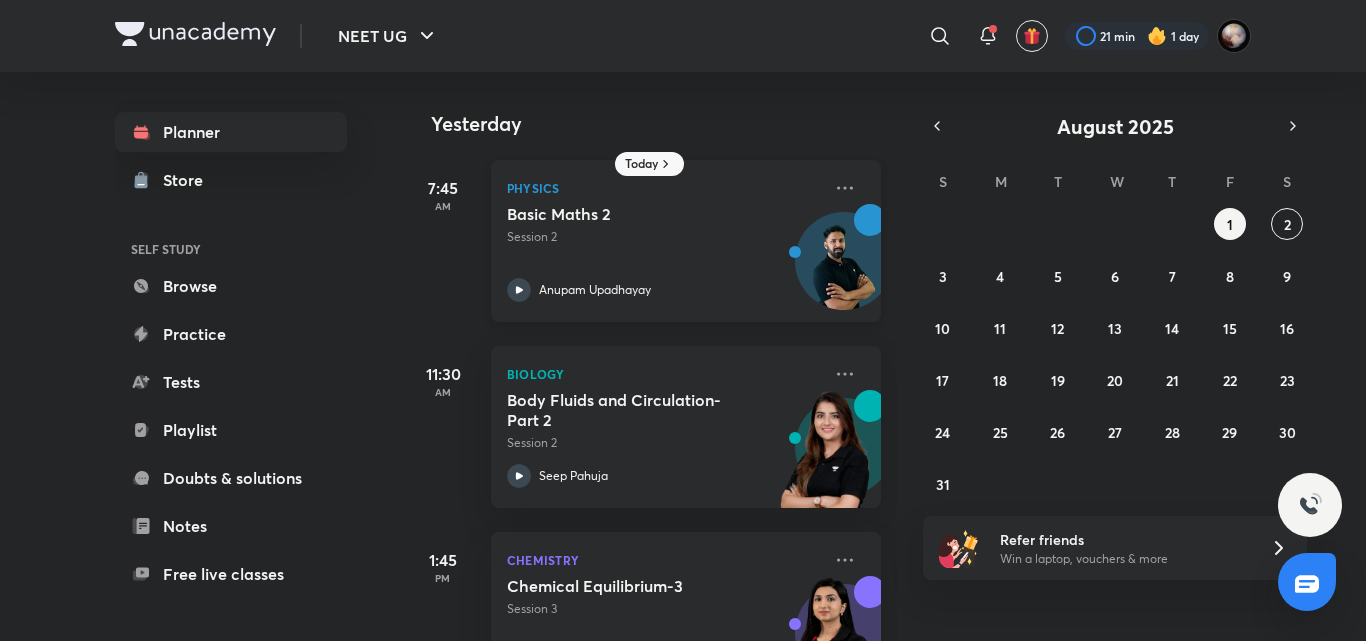 click 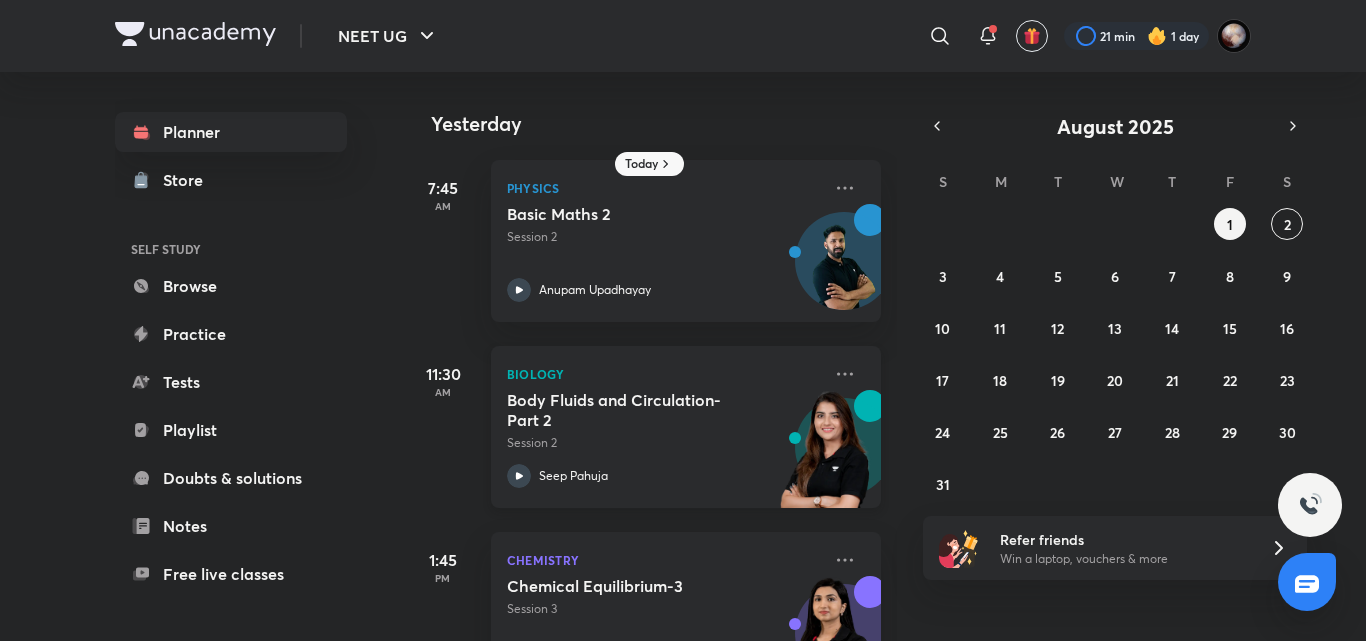 click 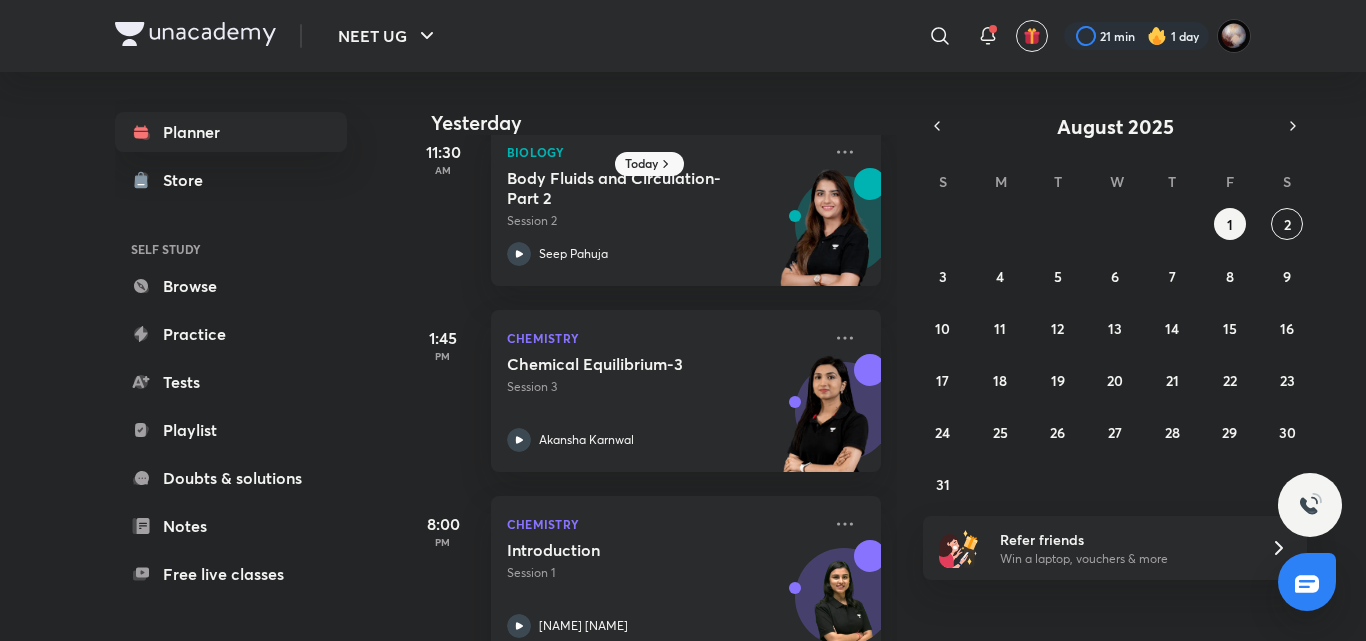 scroll, scrollTop: 270, scrollLeft: 0, axis: vertical 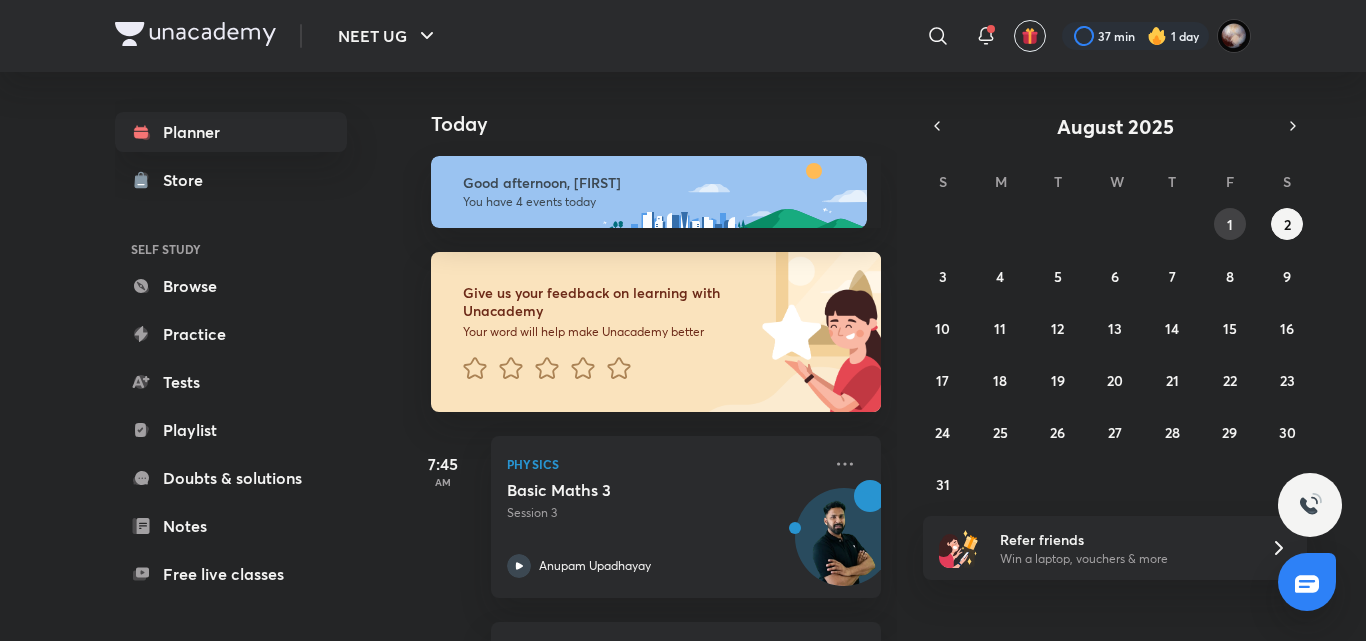 click on "1" at bounding box center (1230, 224) 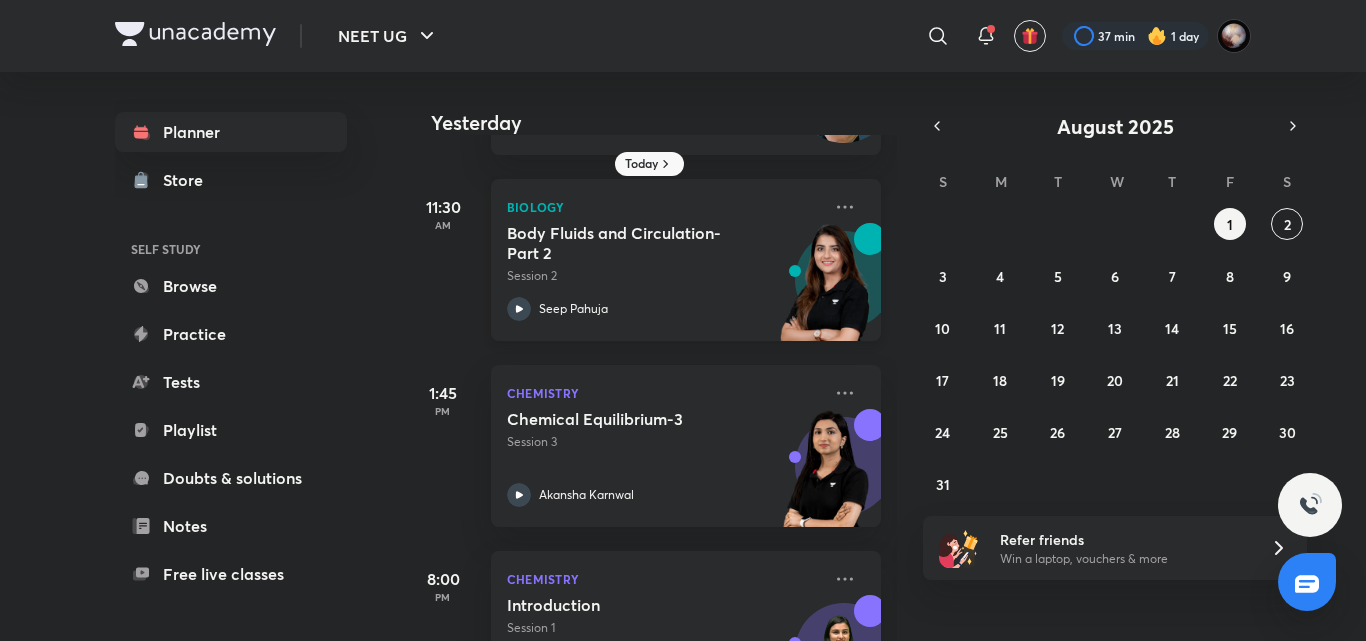 scroll, scrollTop: 270, scrollLeft: 0, axis: vertical 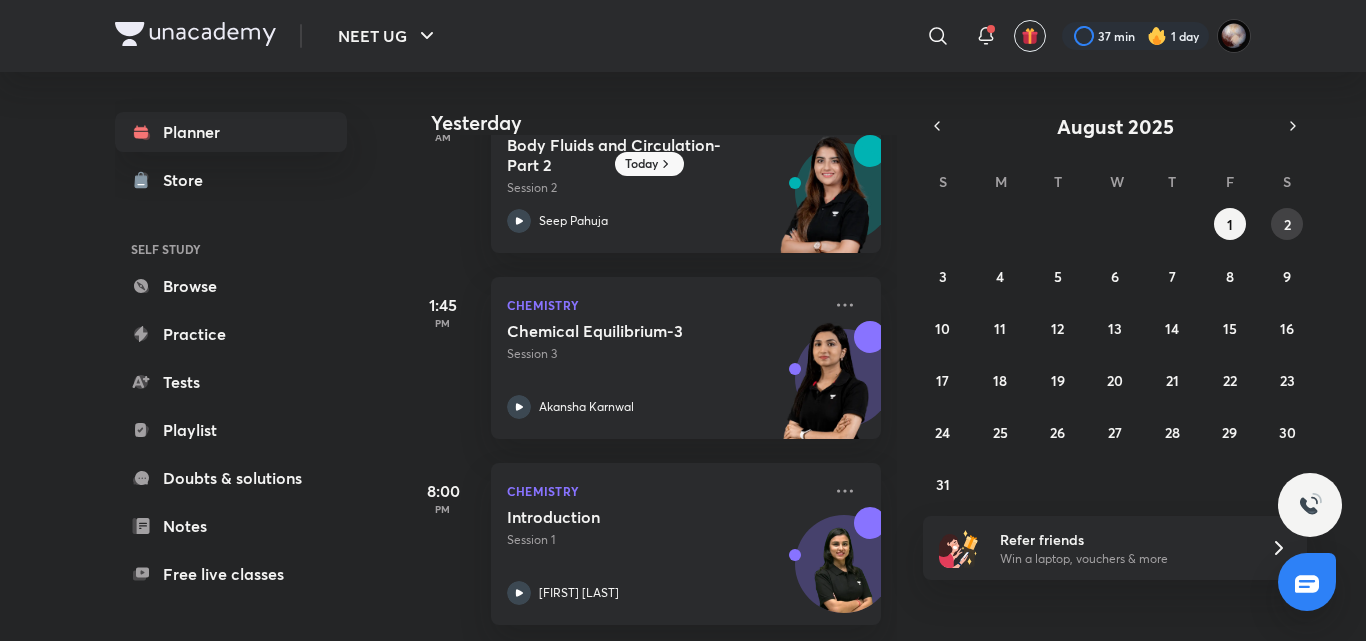click on "2" at bounding box center (1287, 224) 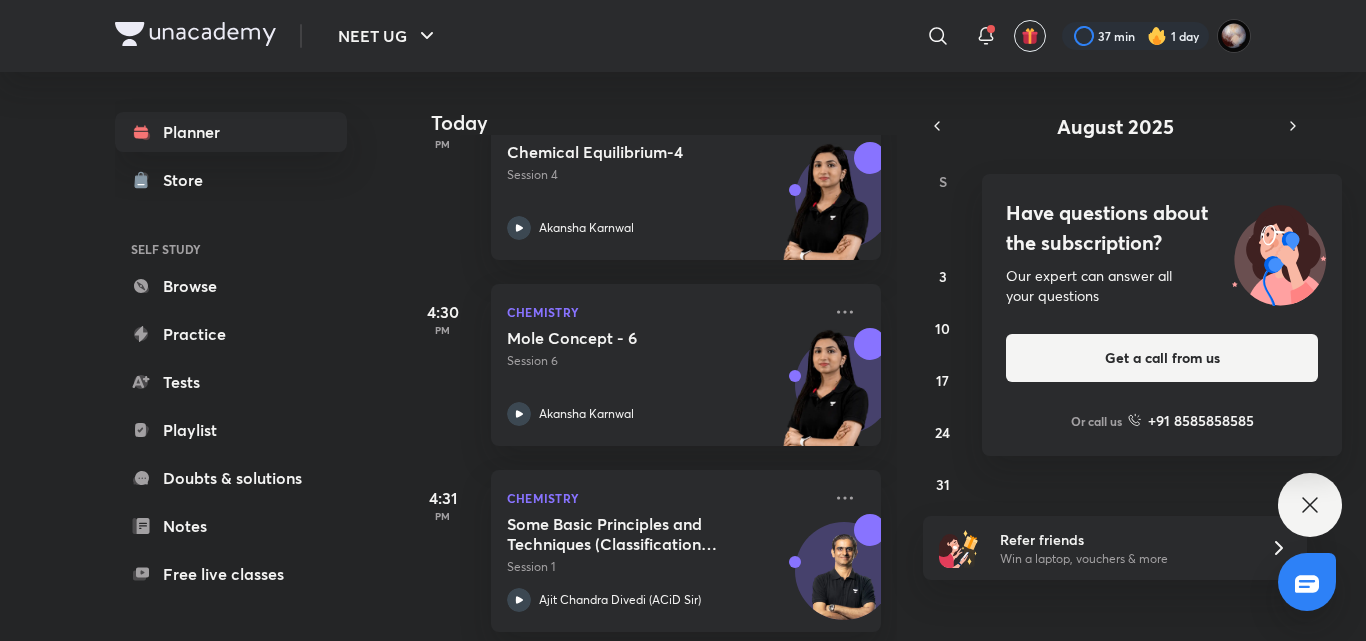 scroll, scrollTop: 546, scrollLeft: 0, axis: vertical 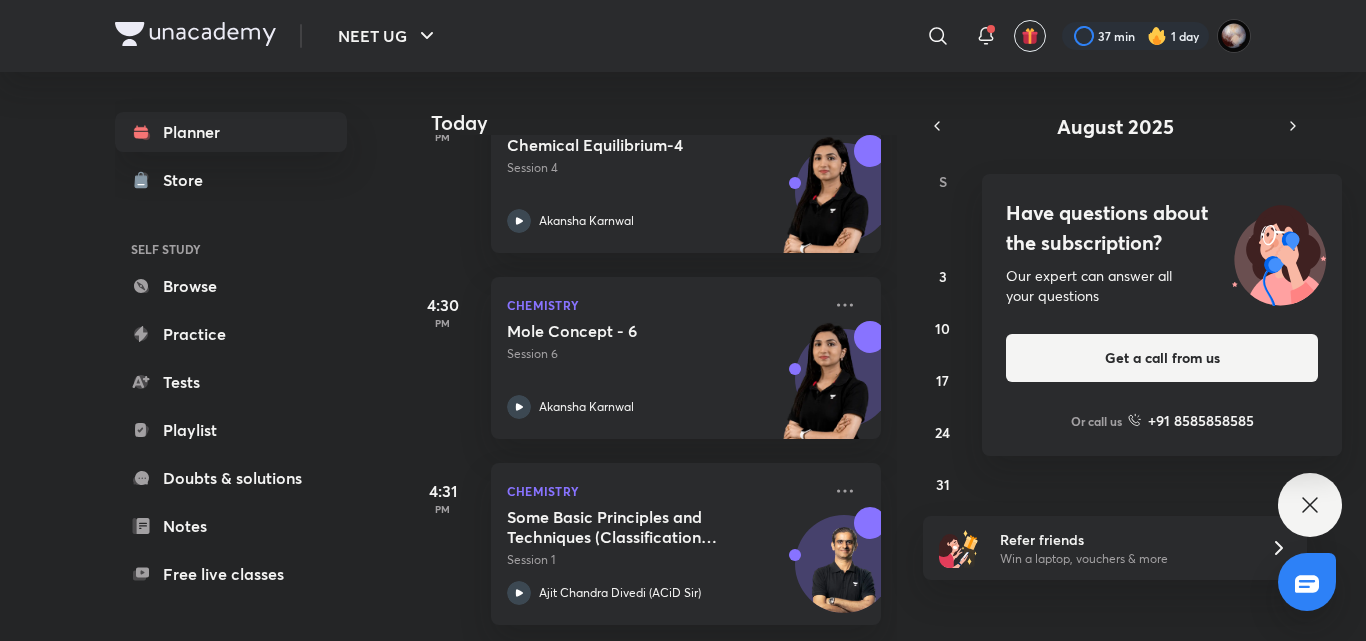 click on "Have questions about the subscription? Our expert can answer all your questions Get a call from us Or call us +91 8585858585" at bounding box center (1310, 505) 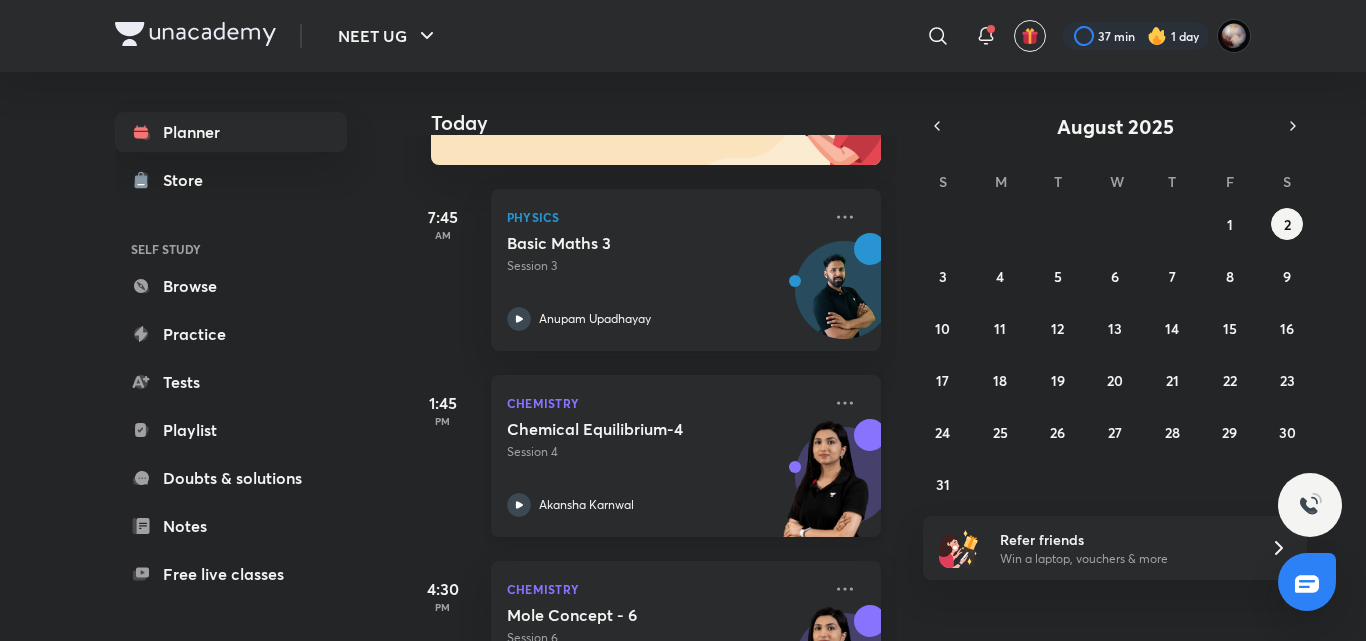 scroll, scrollTop: 244, scrollLeft: 0, axis: vertical 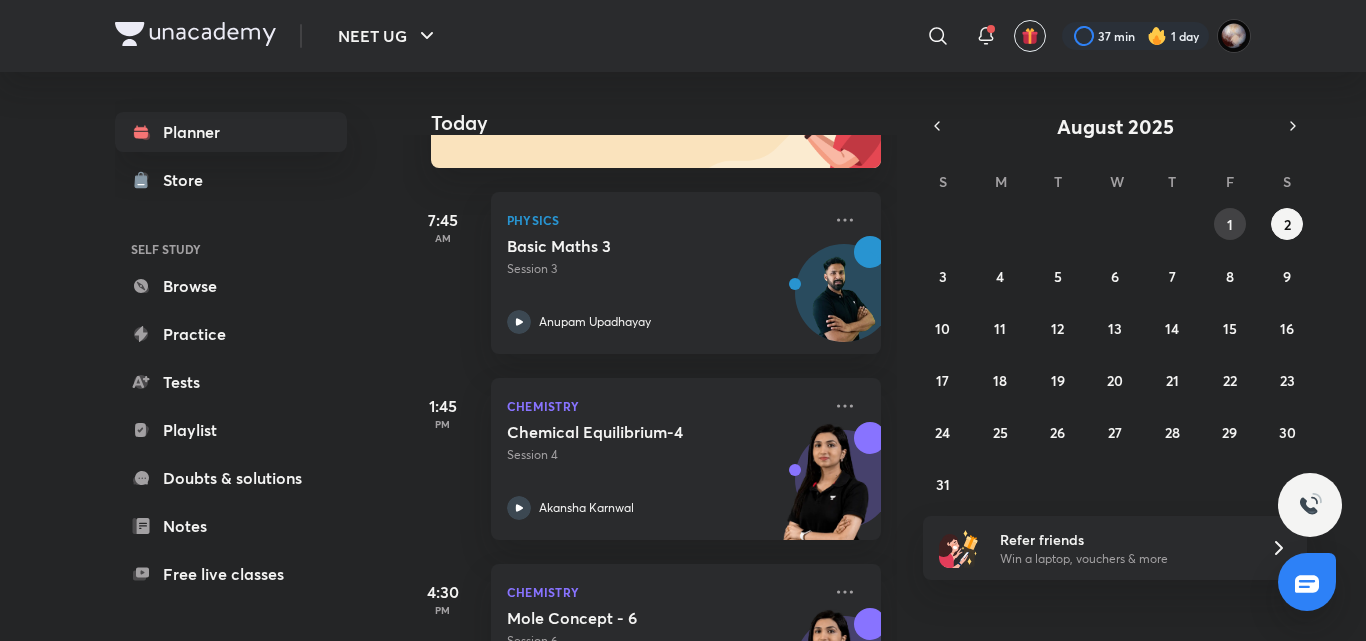 click on "1" at bounding box center (1230, 224) 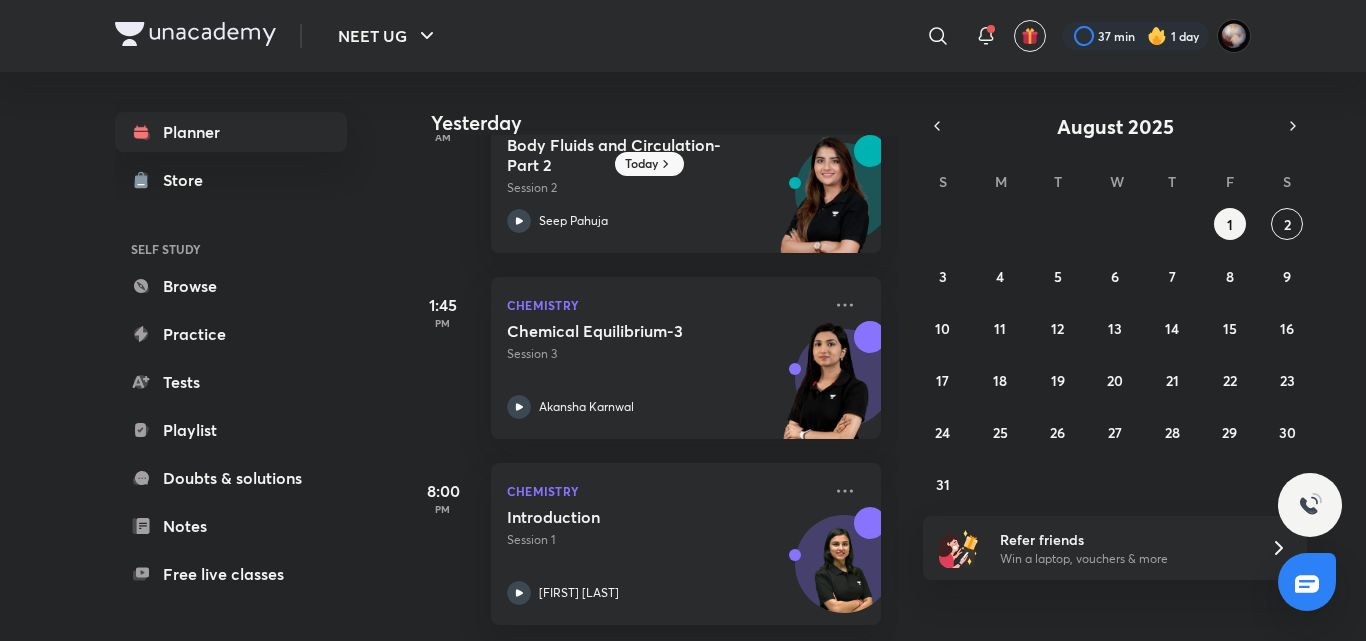 scroll, scrollTop: 270, scrollLeft: 0, axis: vertical 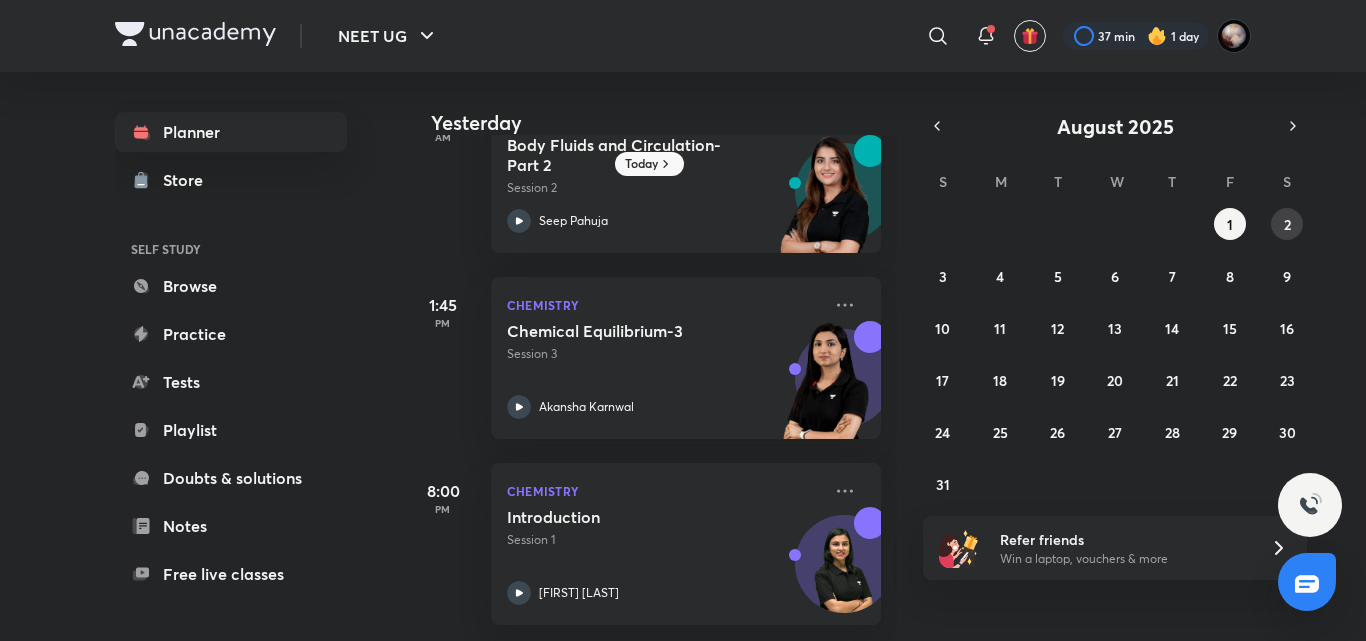 click on "2" at bounding box center (1287, 224) 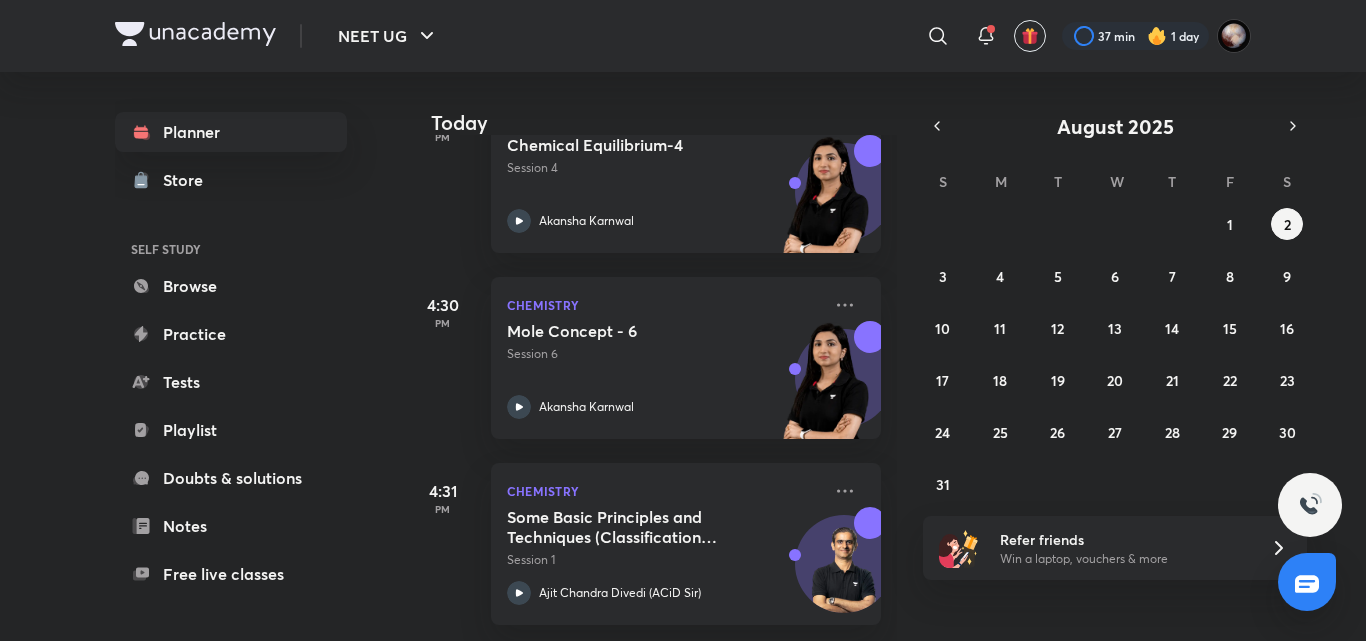 scroll, scrollTop: 546, scrollLeft: 0, axis: vertical 